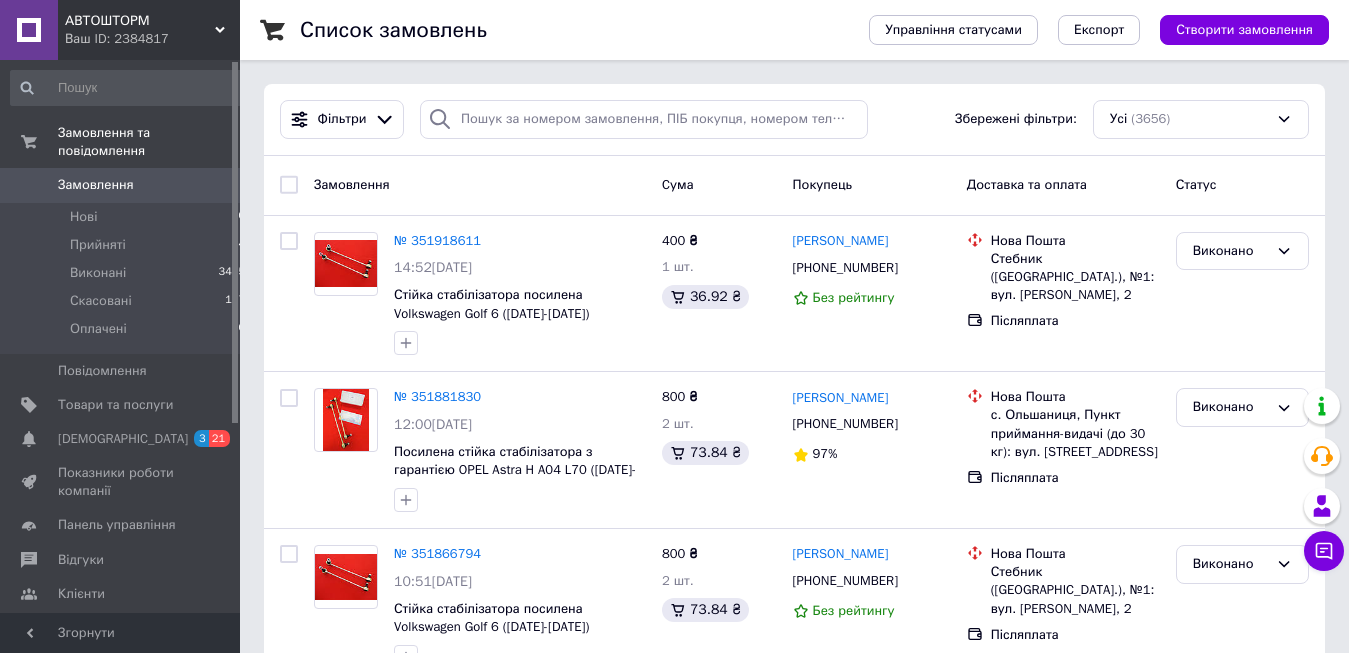 scroll, scrollTop: 0, scrollLeft: 0, axis: both 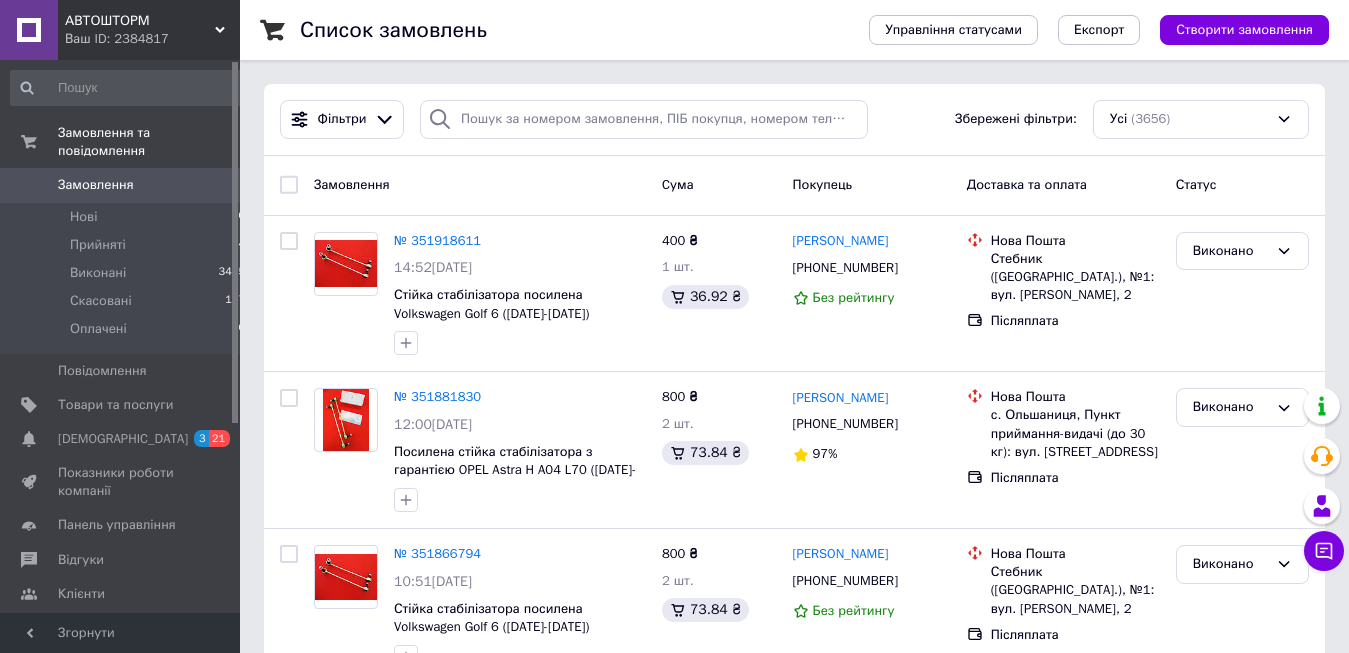 click on "Замовлення 0" at bounding box center (128, 185) 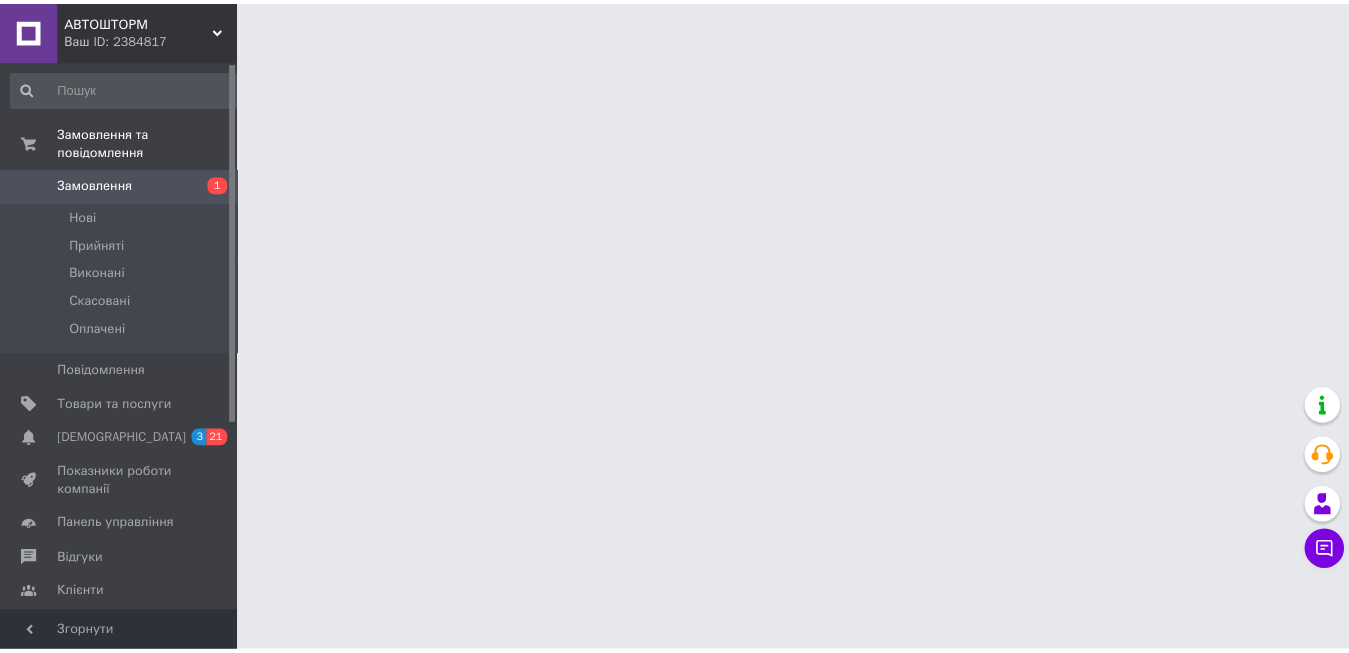 scroll, scrollTop: 0, scrollLeft: 0, axis: both 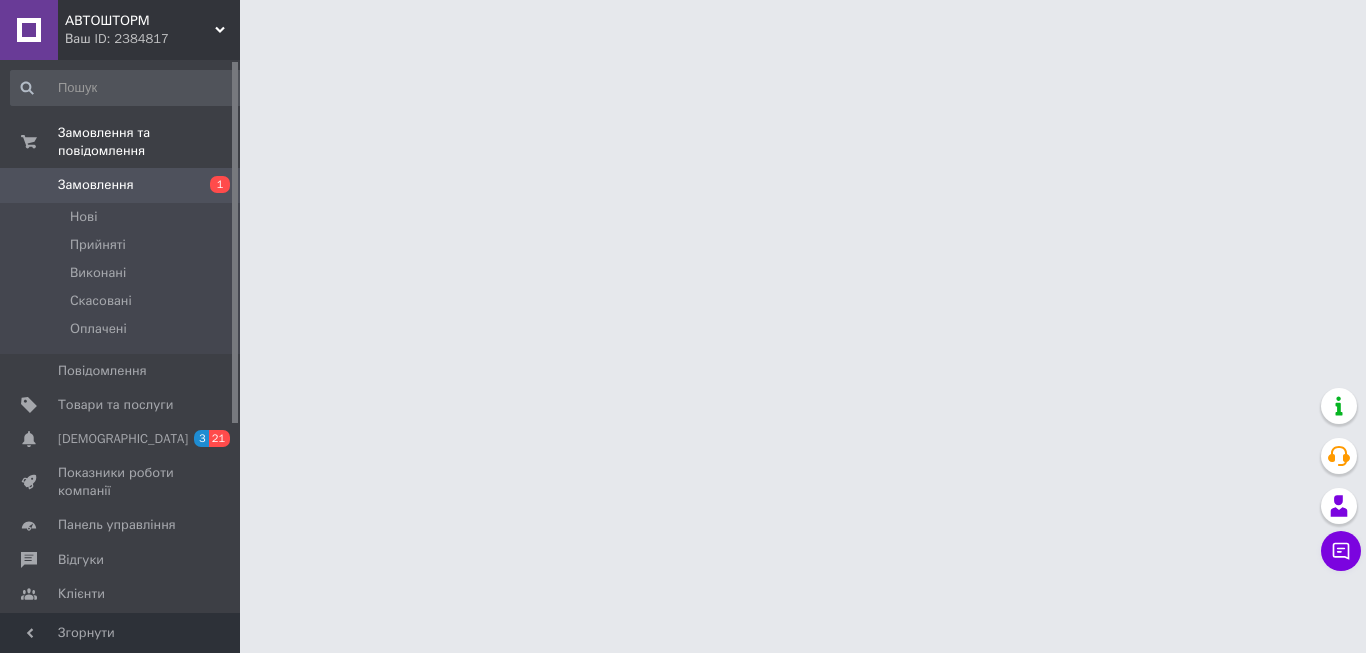 click on "Замовлення" at bounding box center (96, 185) 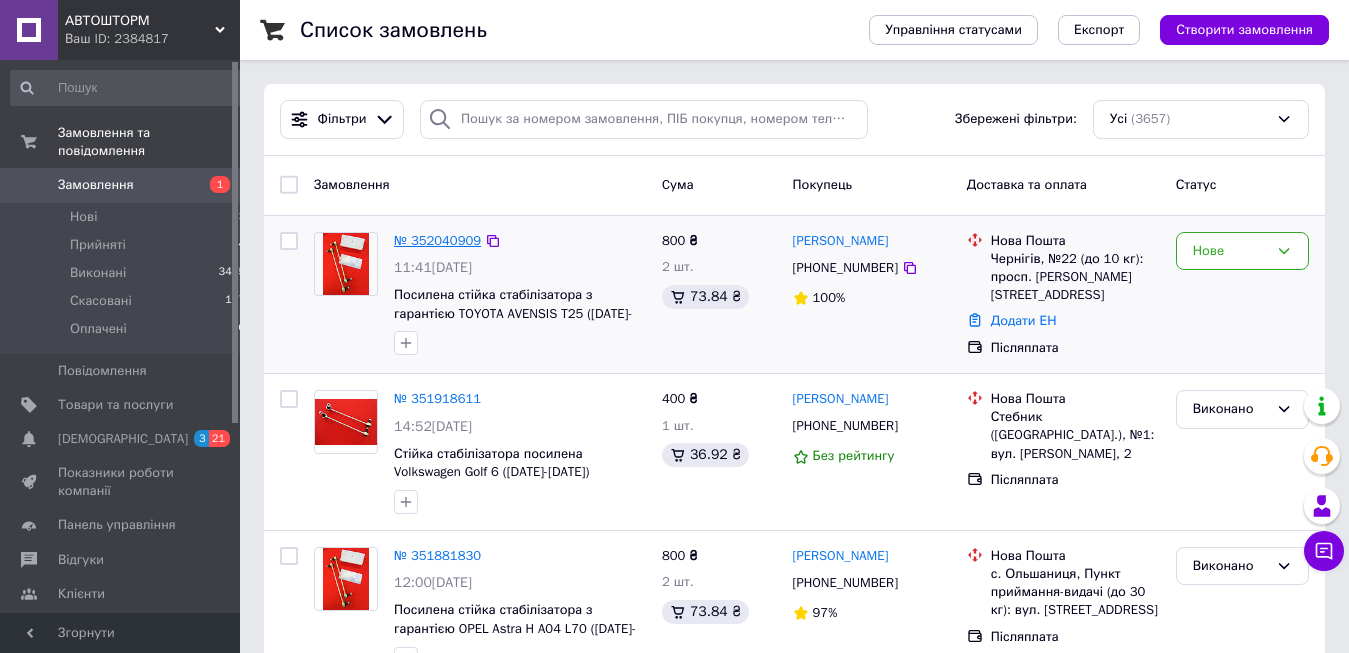 click on "№ 352040909" at bounding box center (437, 240) 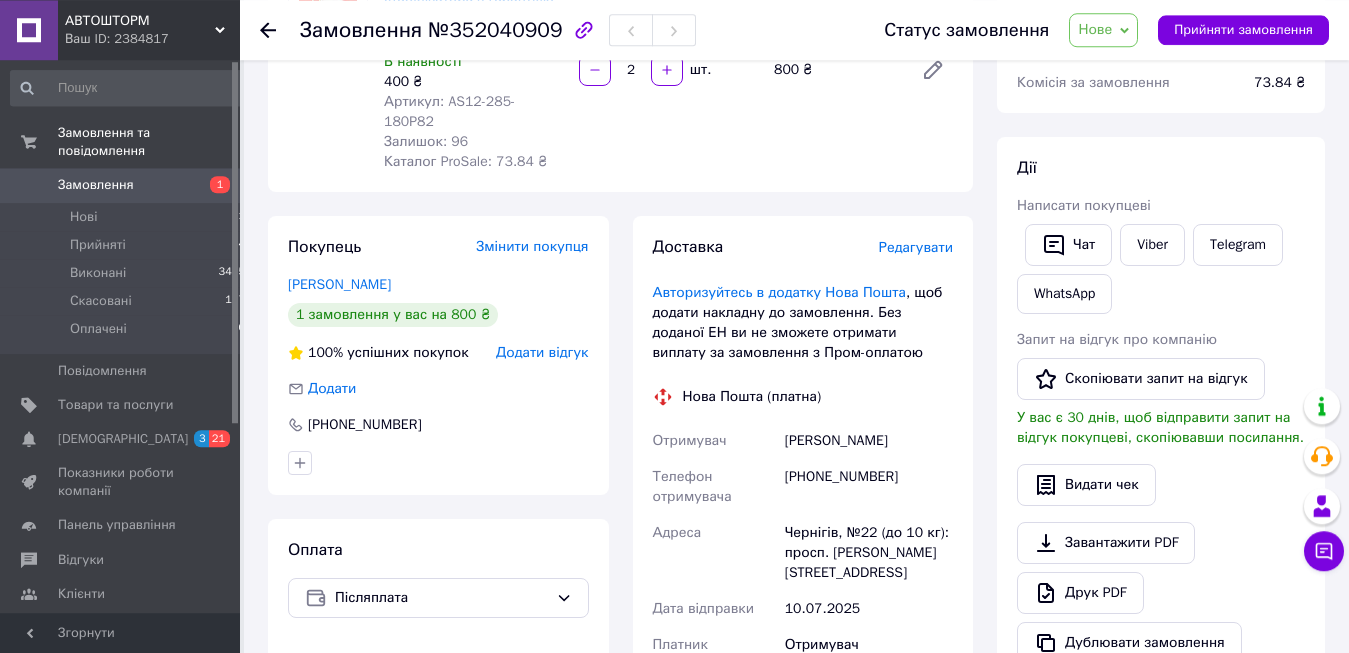 scroll, scrollTop: 306, scrollLeft: 0, axis: vertical 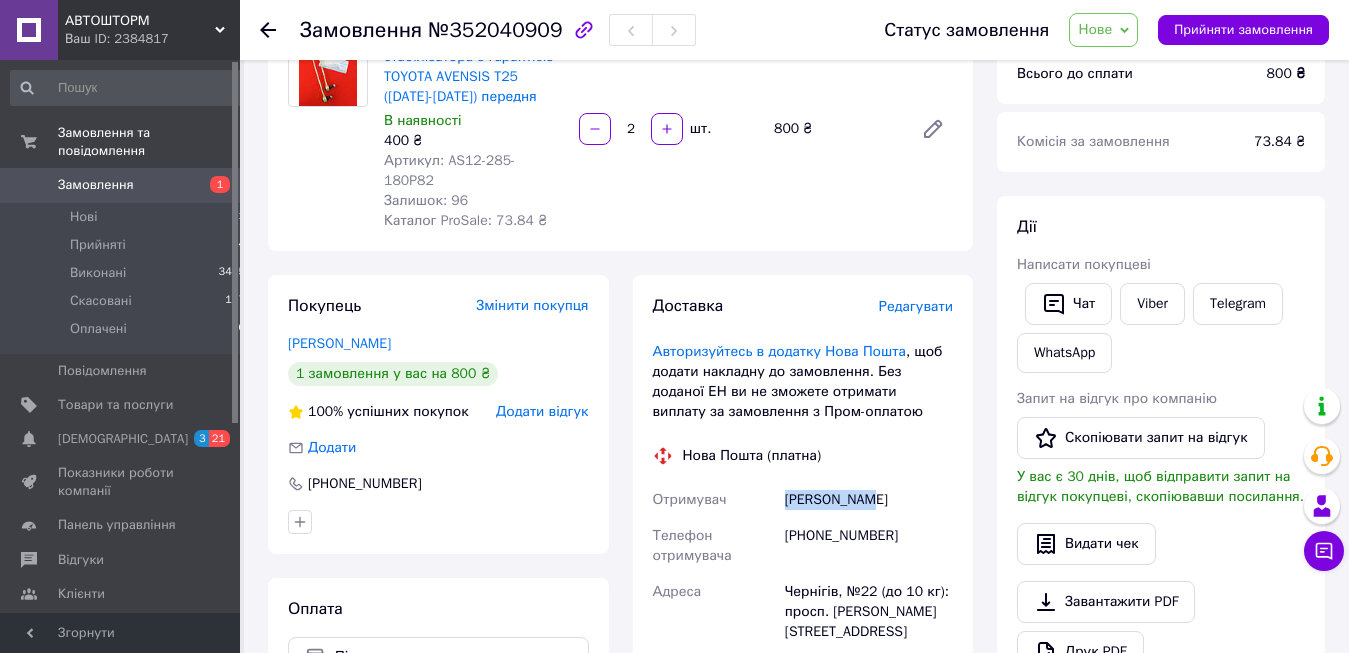 drag, startPoint x: 785, startPoint y: 484, endPoint x: 867, endPoint y: 482, distance: 82.02438 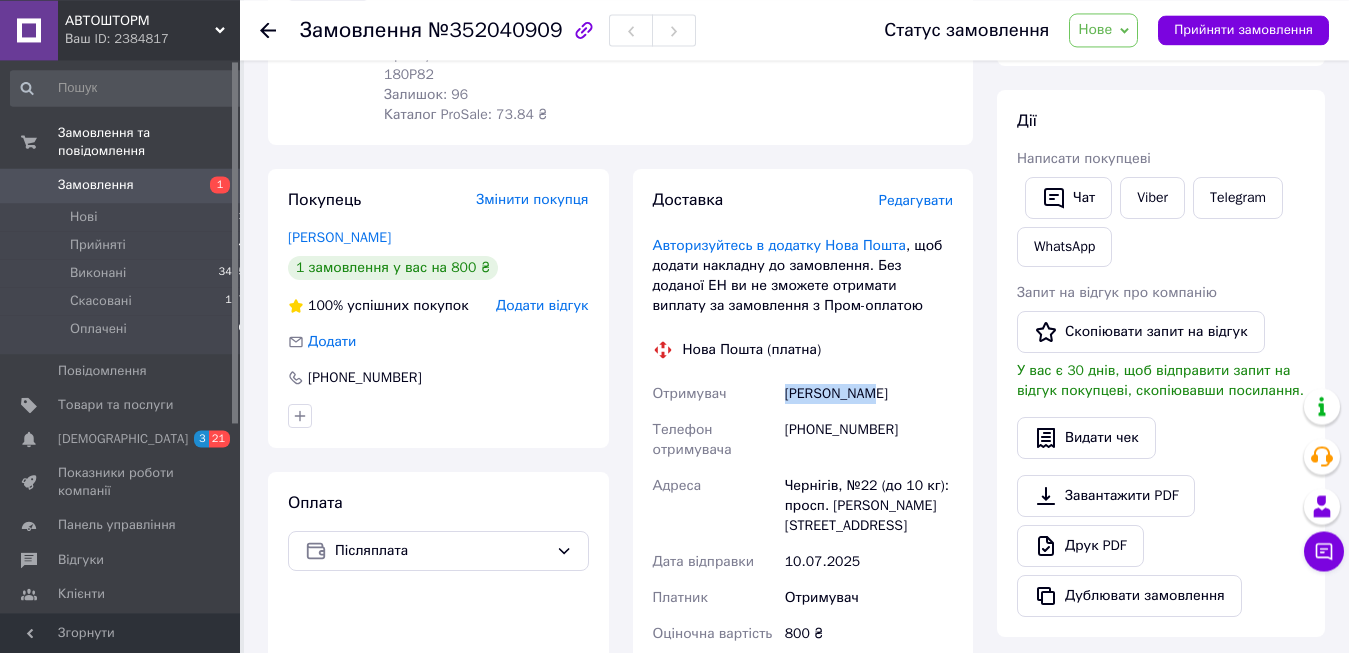 scroll, scrollTop: 408, scrollLeft: 0, axis: vertical 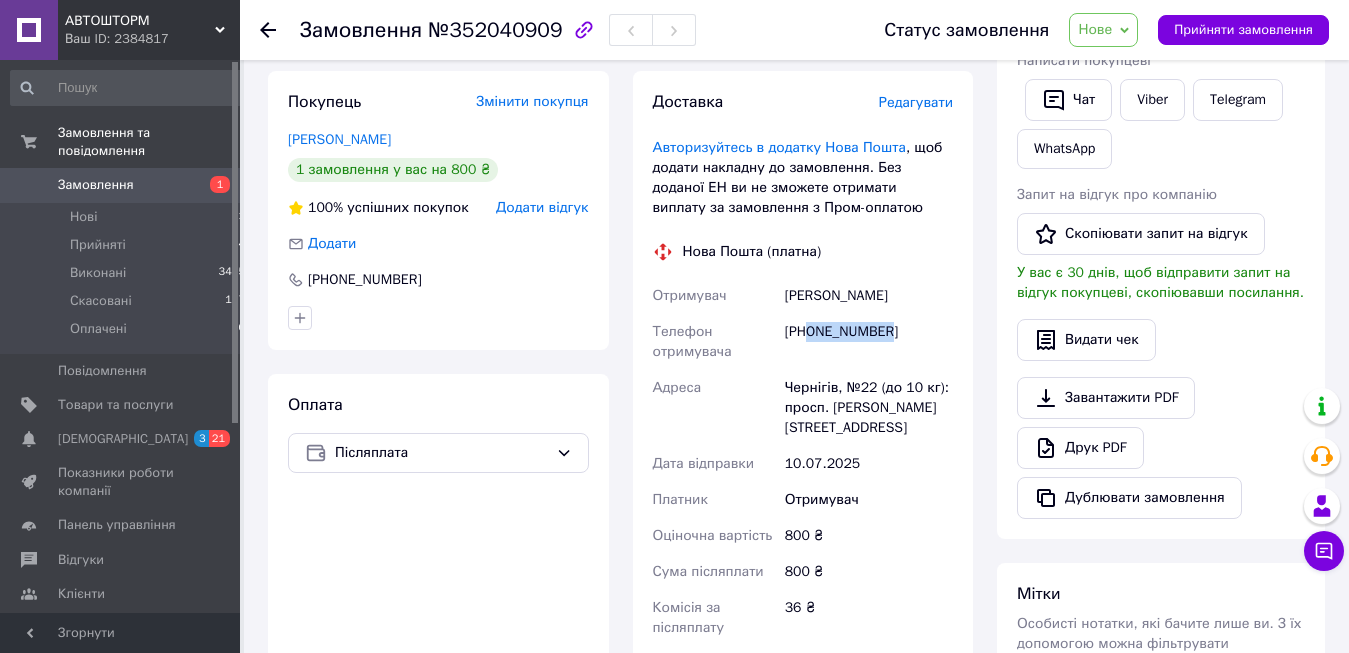 drag, startPoint x: 810, startPoint y: 315, endPoint x: 862, endPoint y: 313, distance: 52.03845 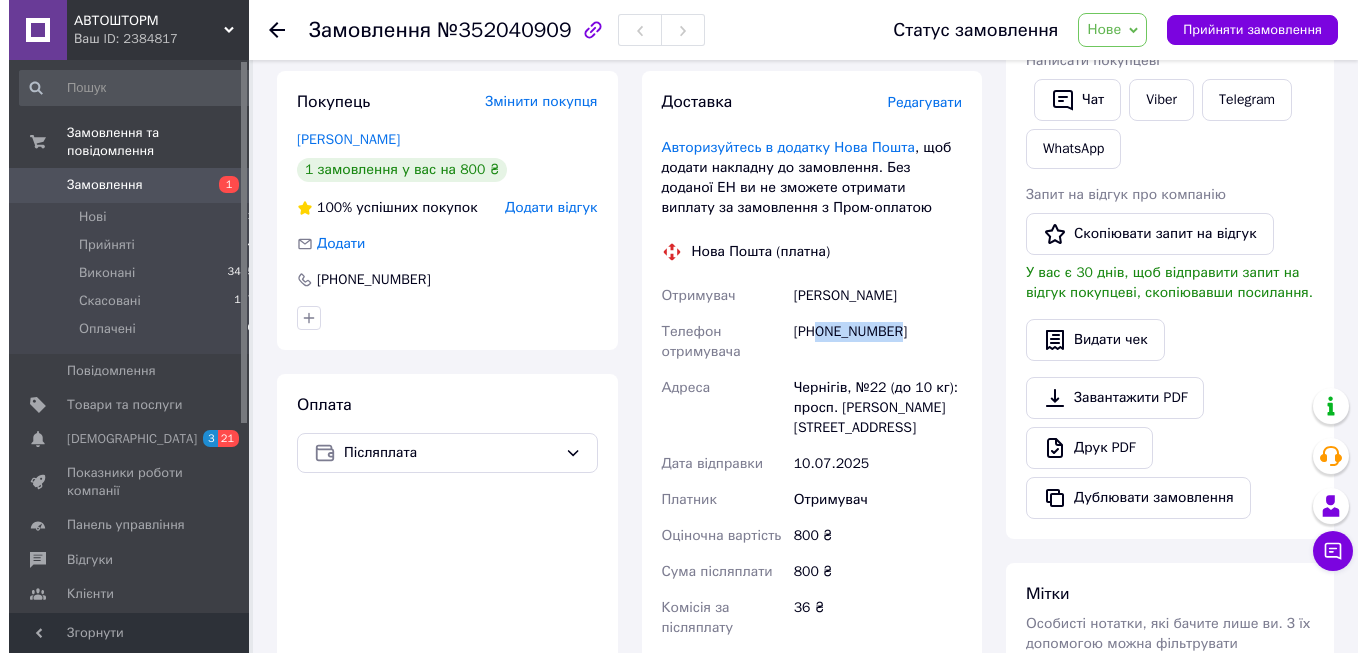 scroll, scrollTop: 0, scrollLeft: 0, axis: both 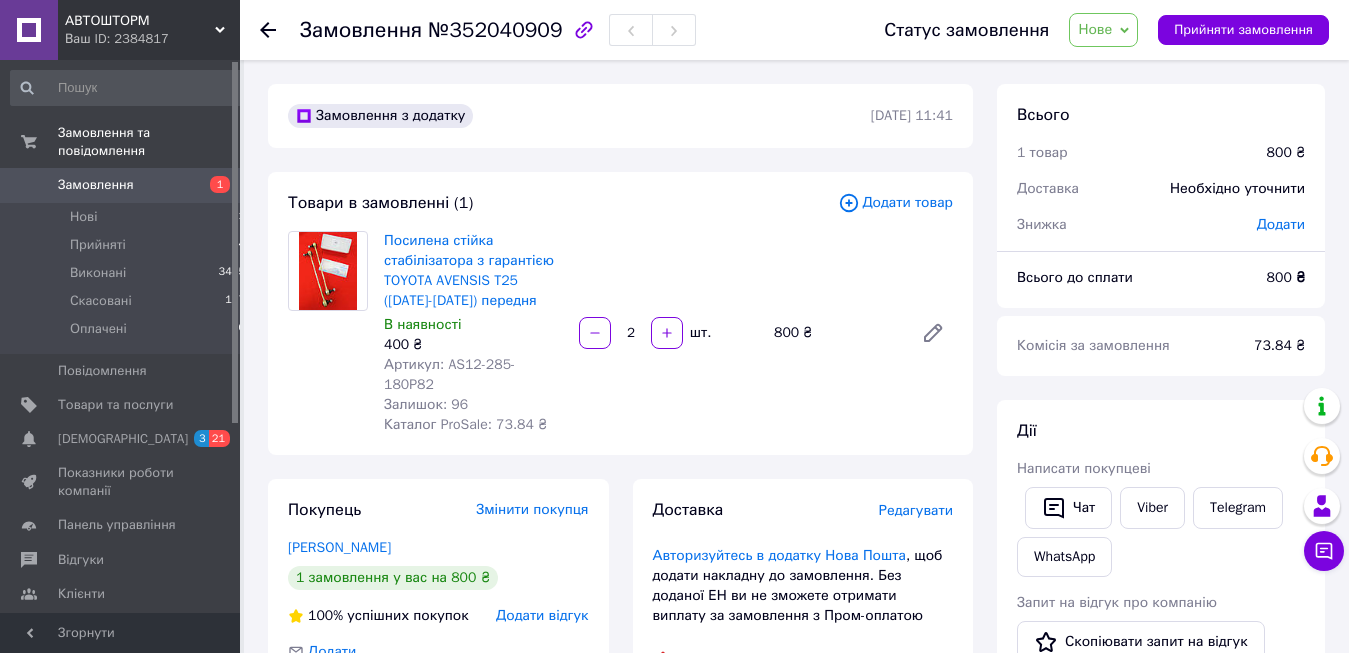 click on "Нове" at bounding box center (1103, 30) 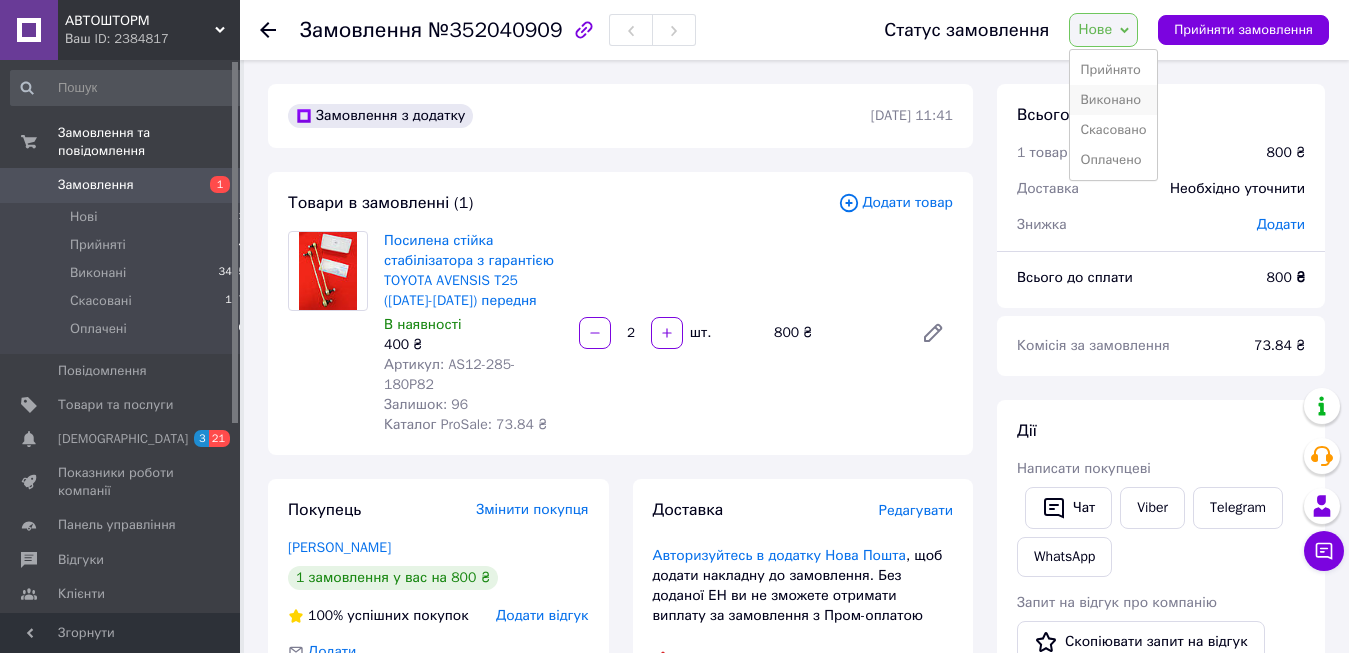 click on "Виконано" at bounding box center [1113, 100] 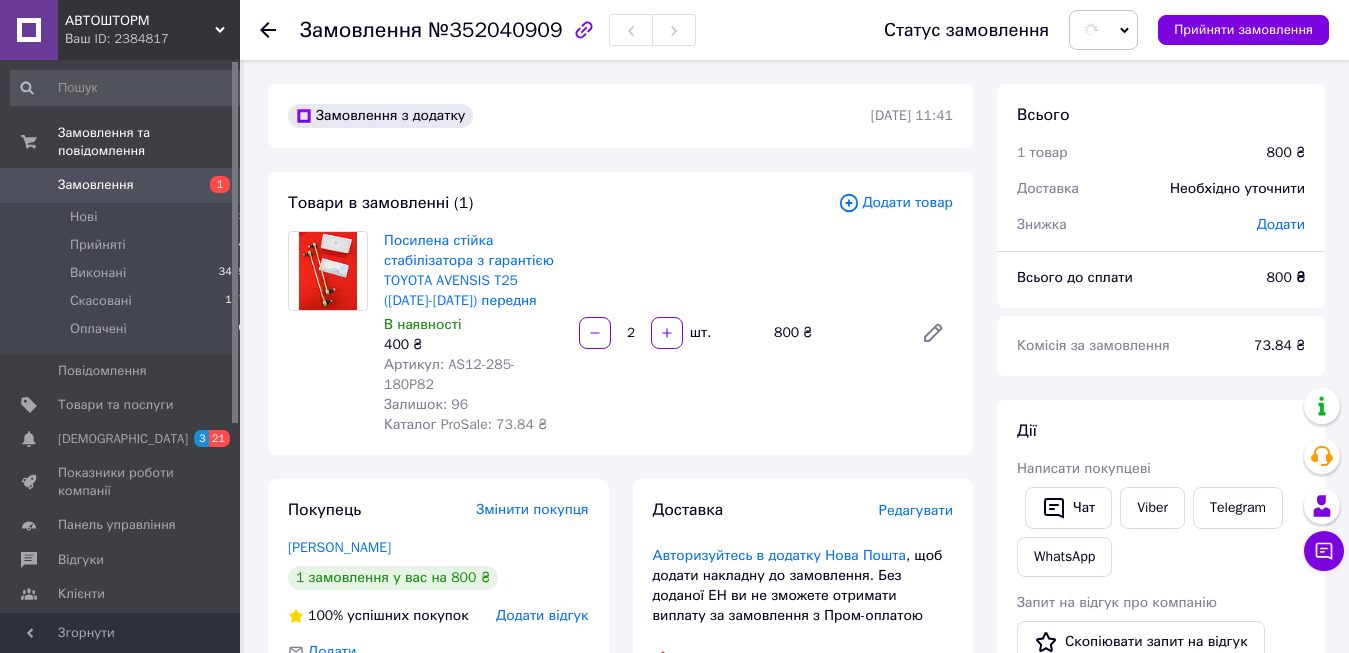 click on "Замовлення" at bounding box center (121, 185) 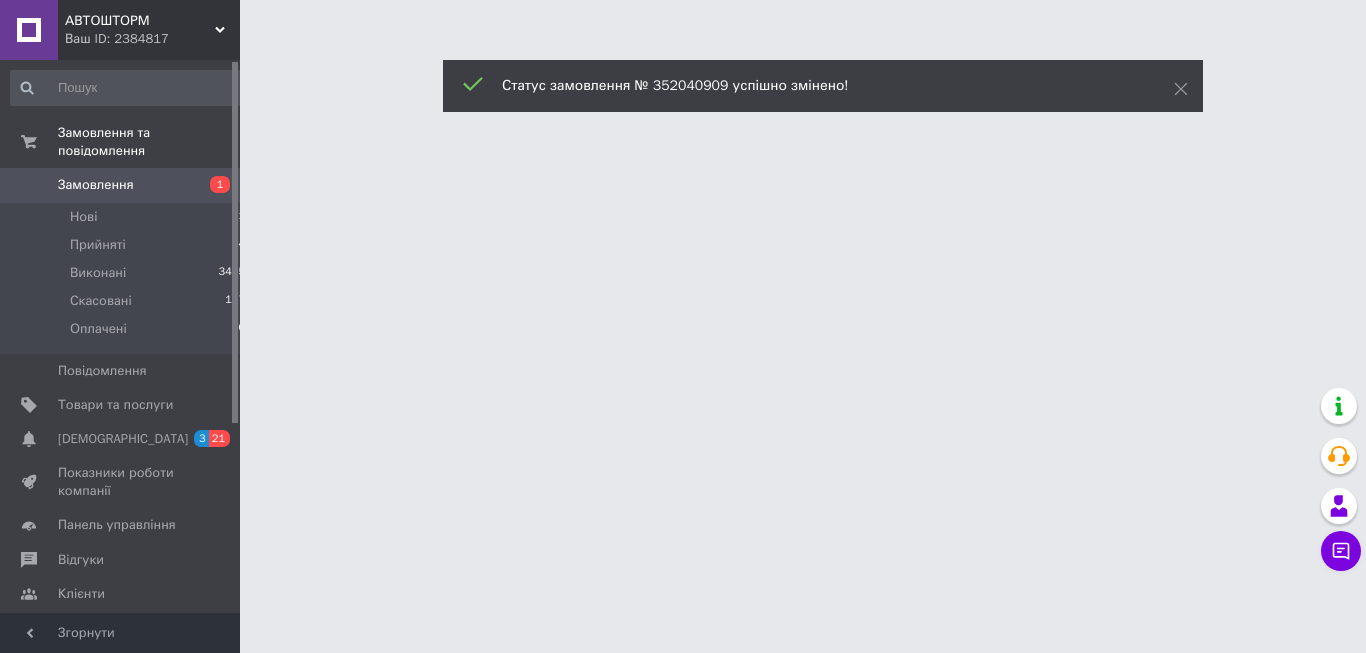 click on "Замовлення" at bounding box center [96, 185] 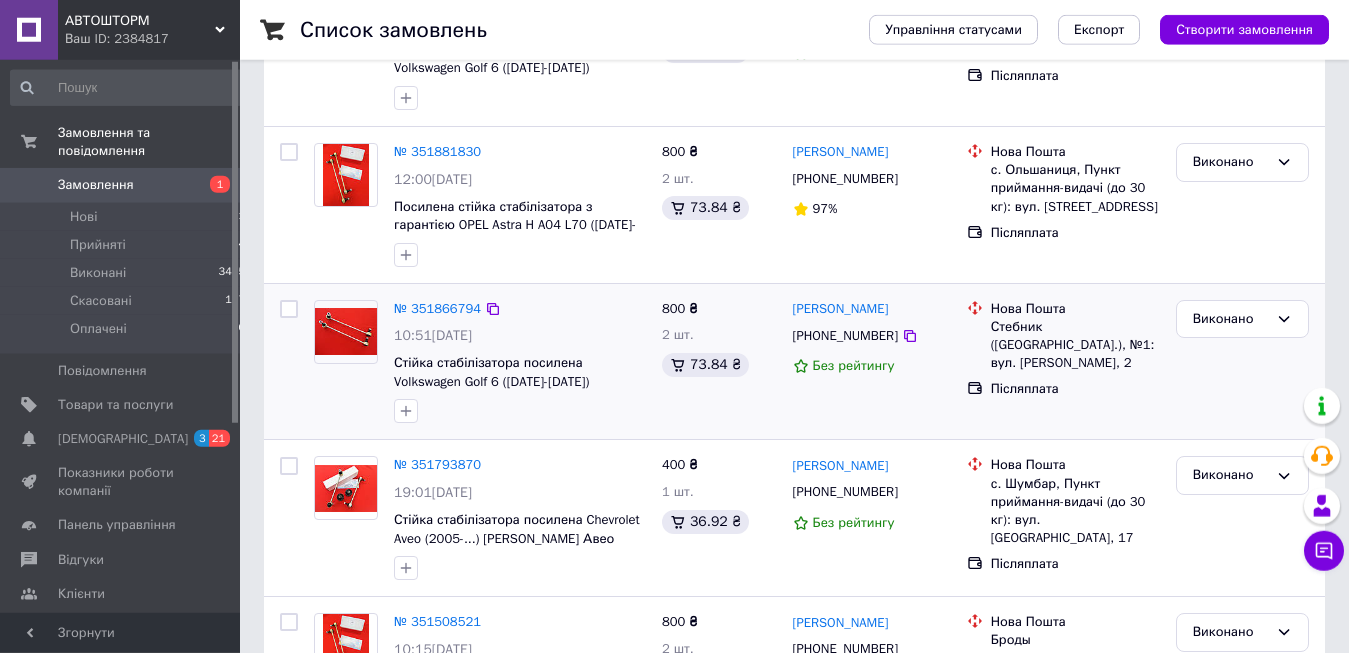 scroll, scrollTop: 0, scrollLeft: 0, axis: both 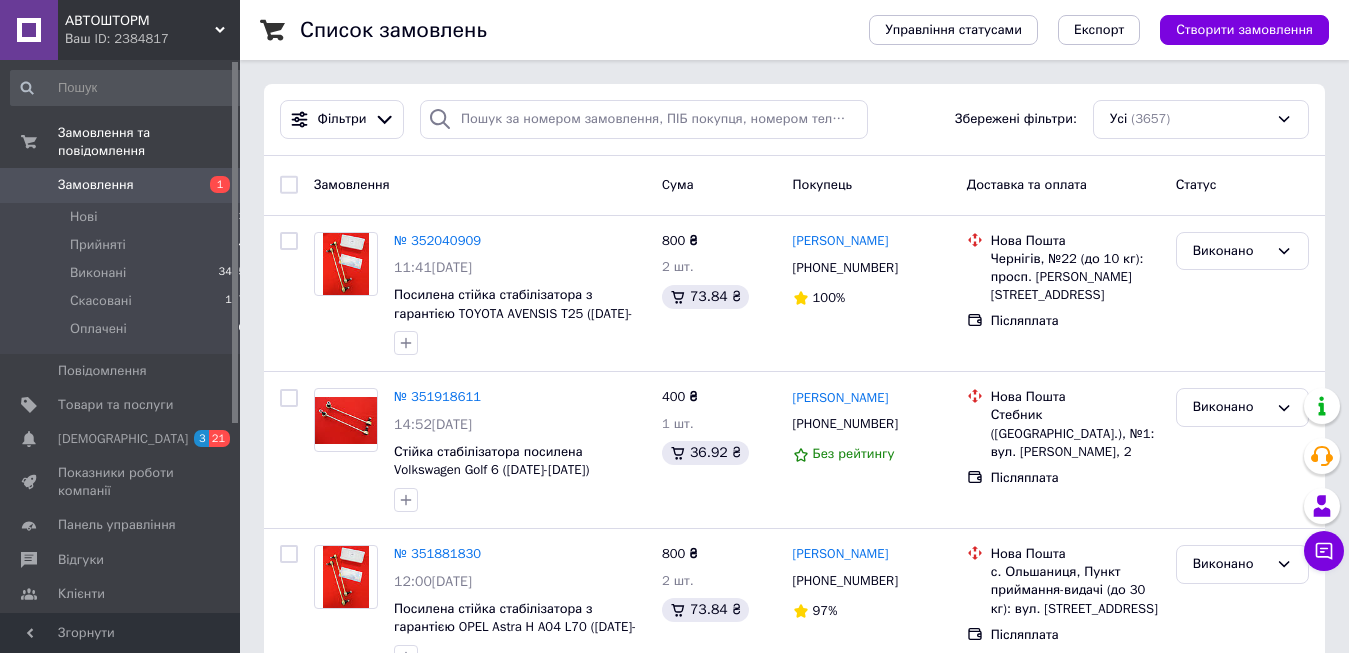 click on "Замовлення" at bounding box center [121, 185] 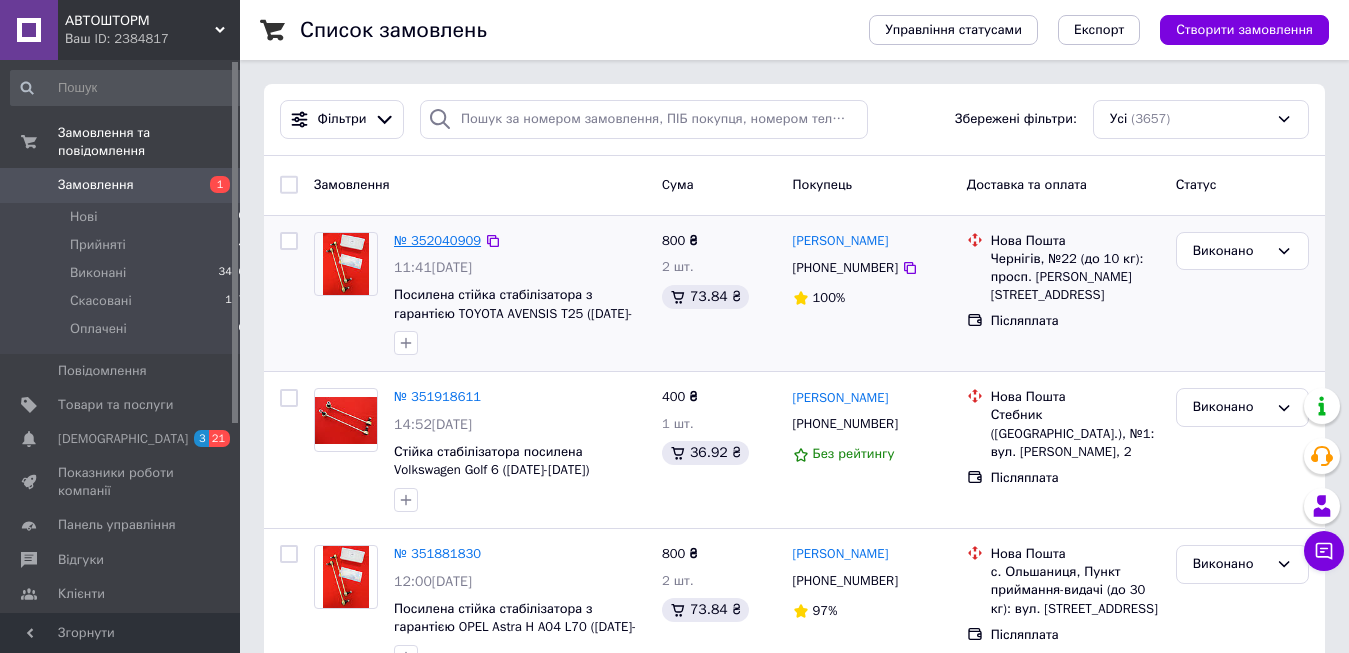 click on "№ 352040909" at bounding box center (437, 240) 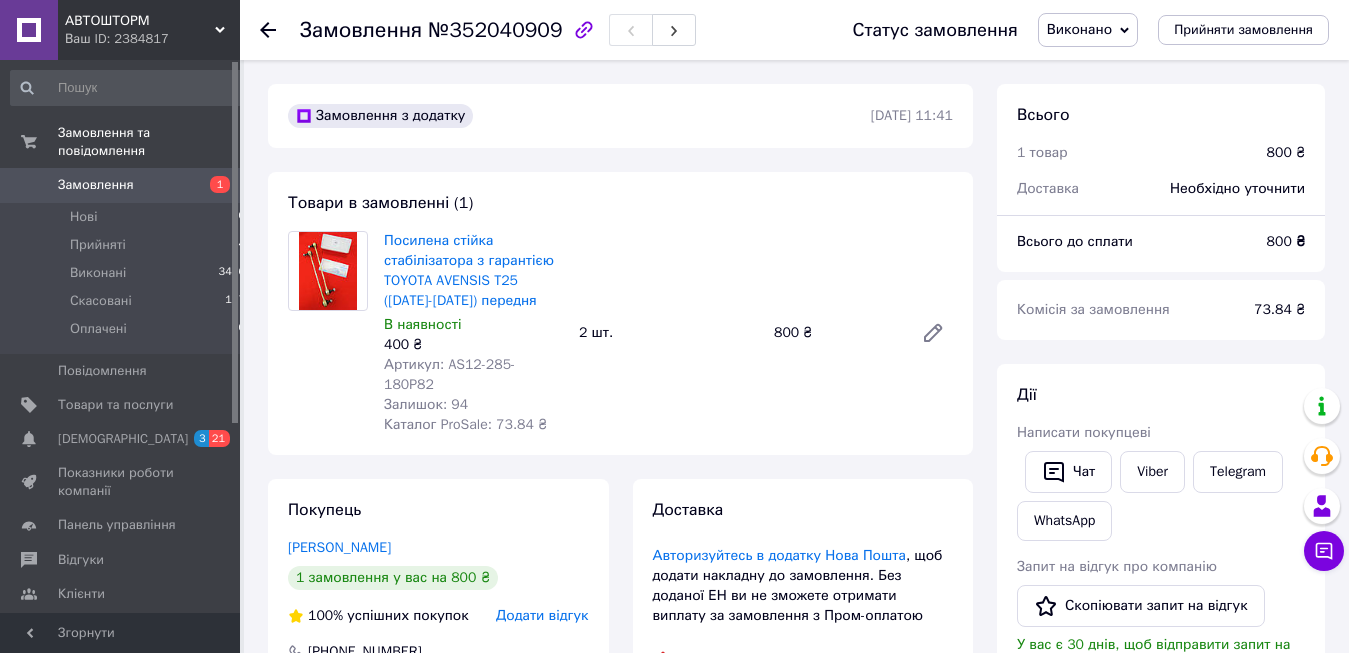 click on "Замовлення 1" at bounding box center (128, 185) 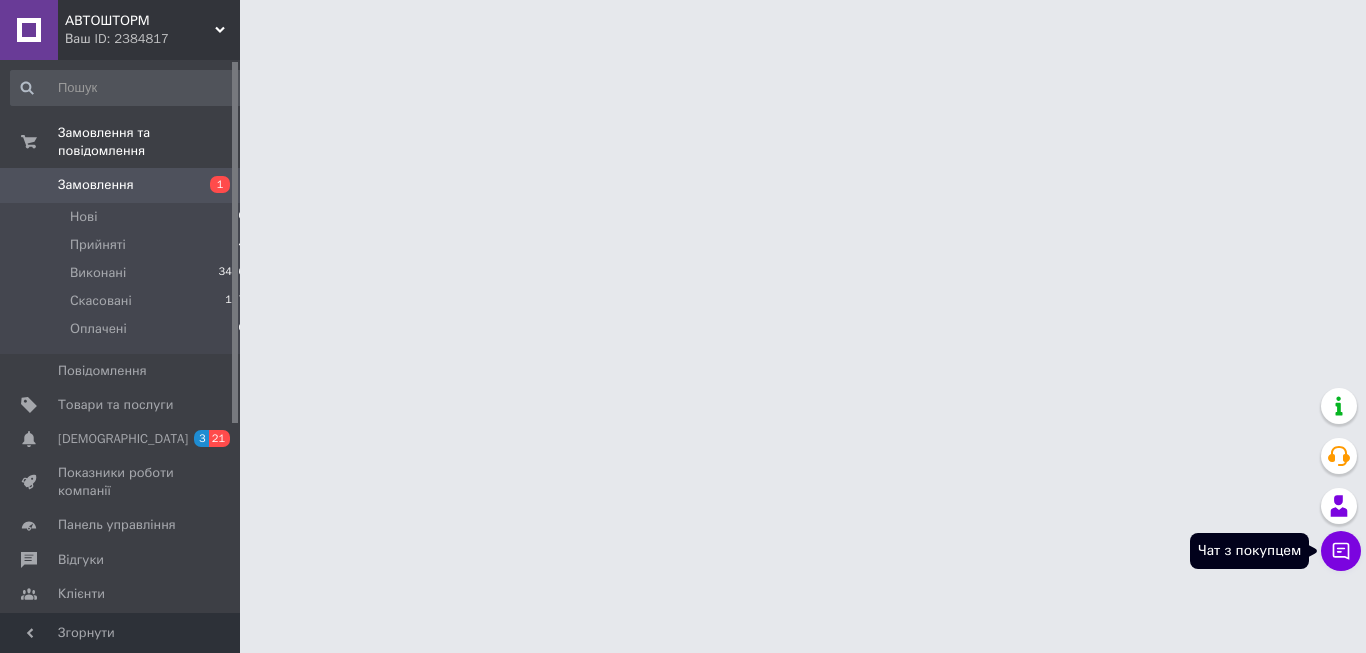 click 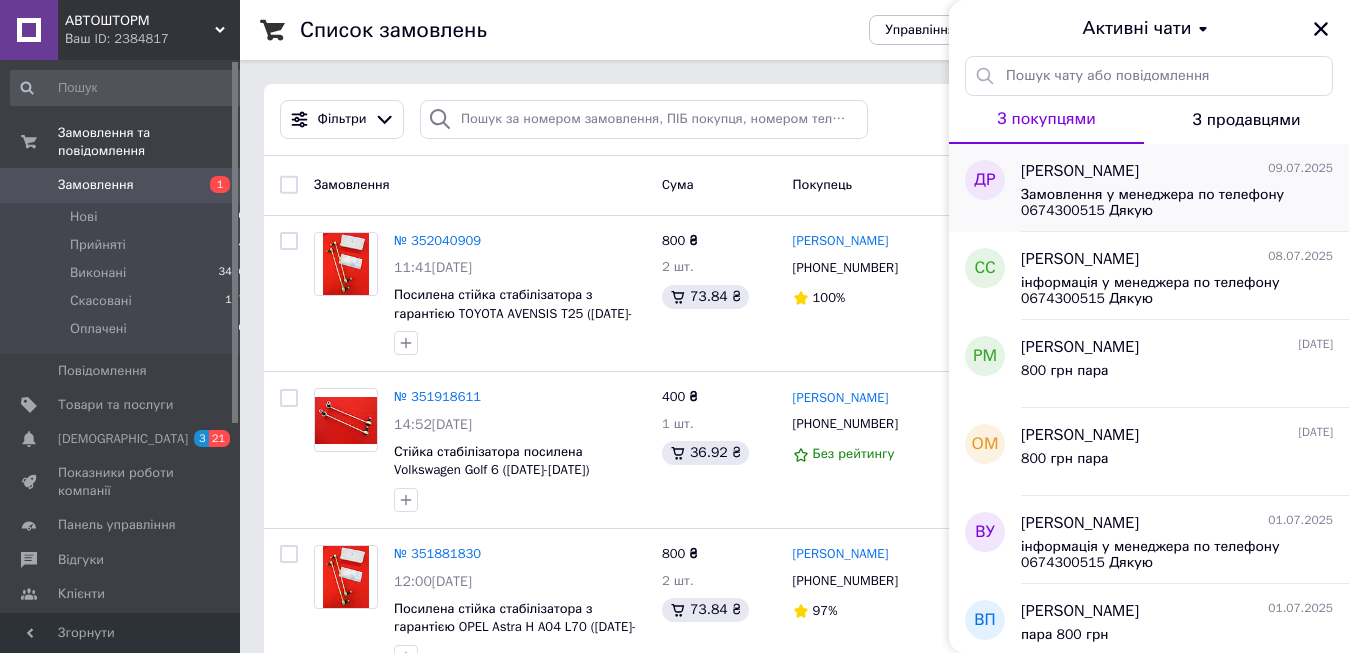click on "Денис Рожак 09.07.2025" at bounding box center (1177, 171) 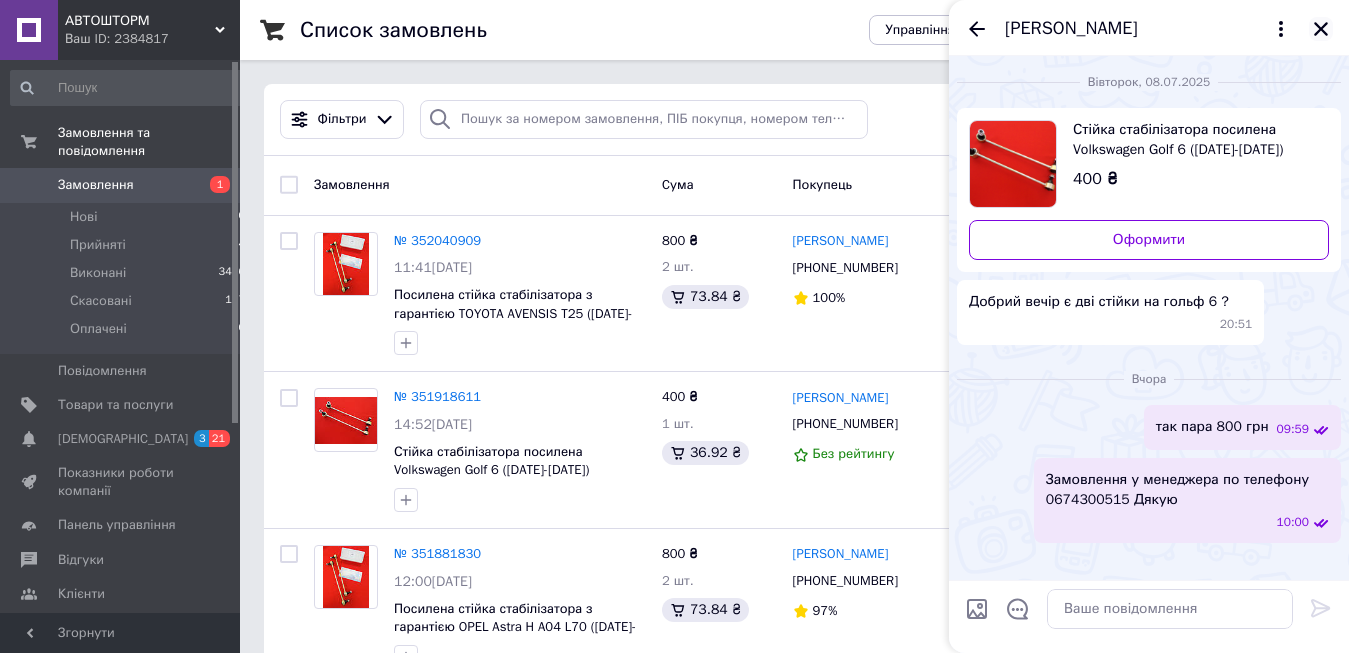 click 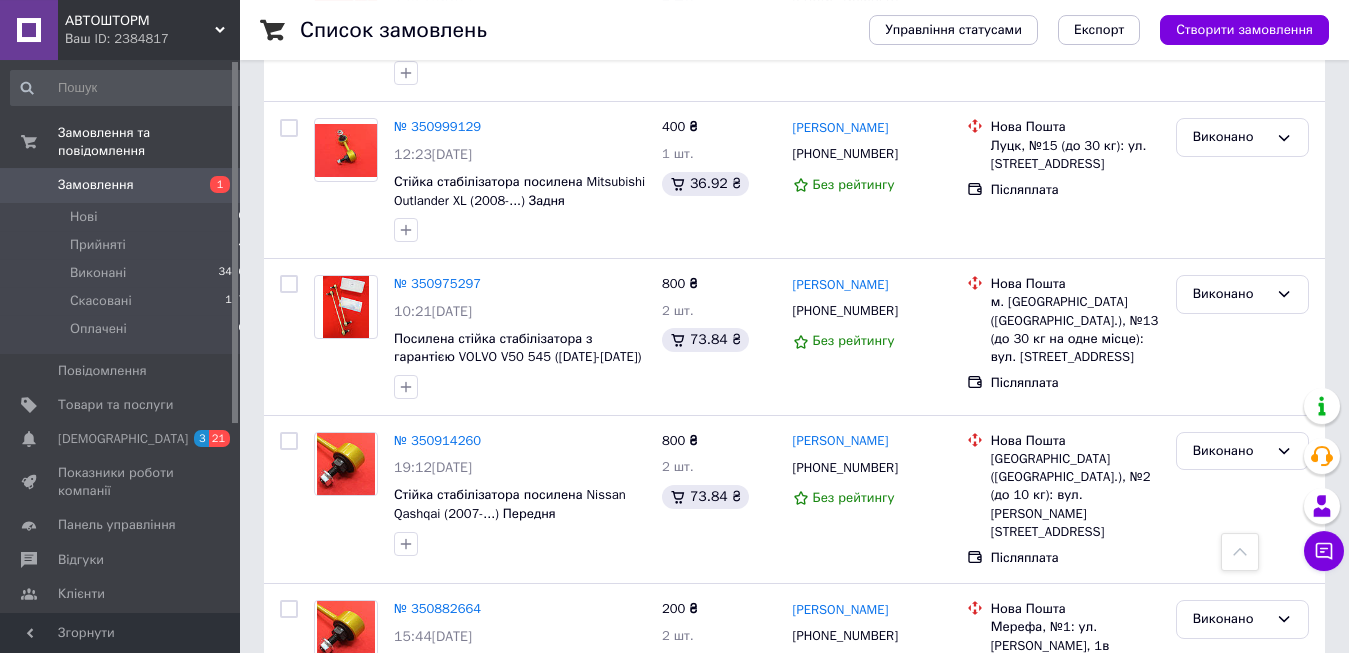 scroll, scrollTop: 2885, scrollLeft: 0, axis: vertical 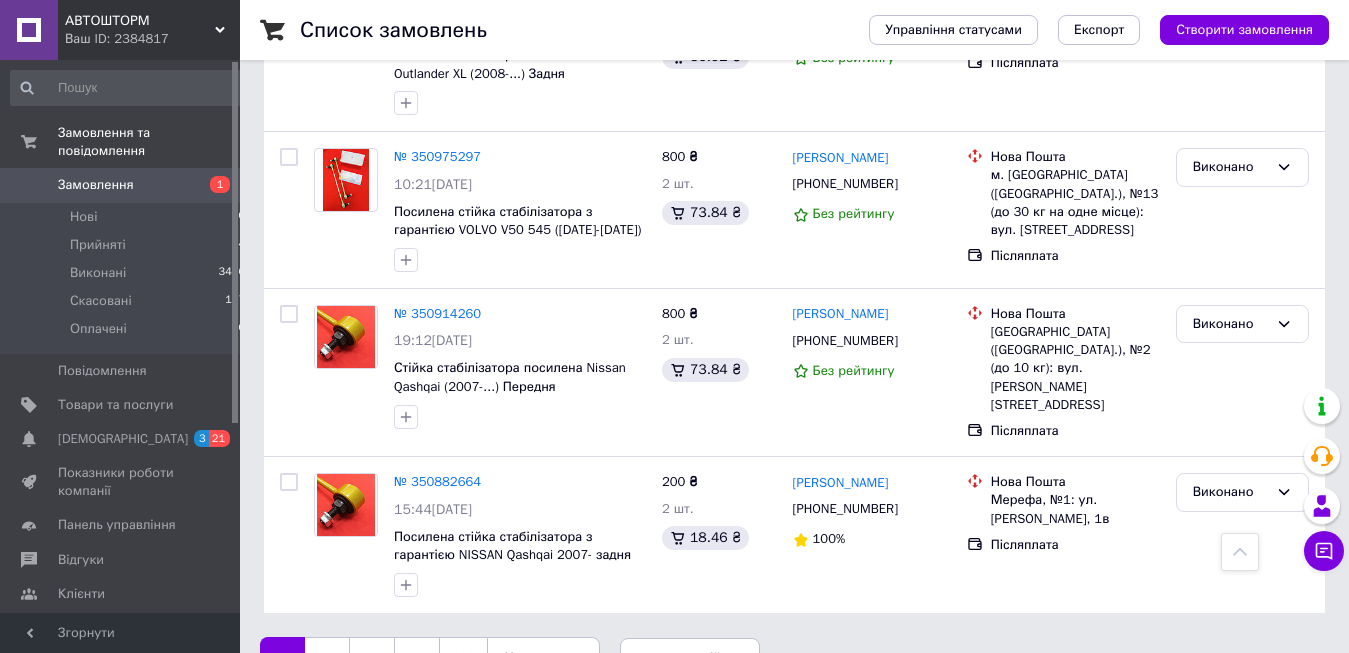 click on "2" at bounding box center [327, 658] 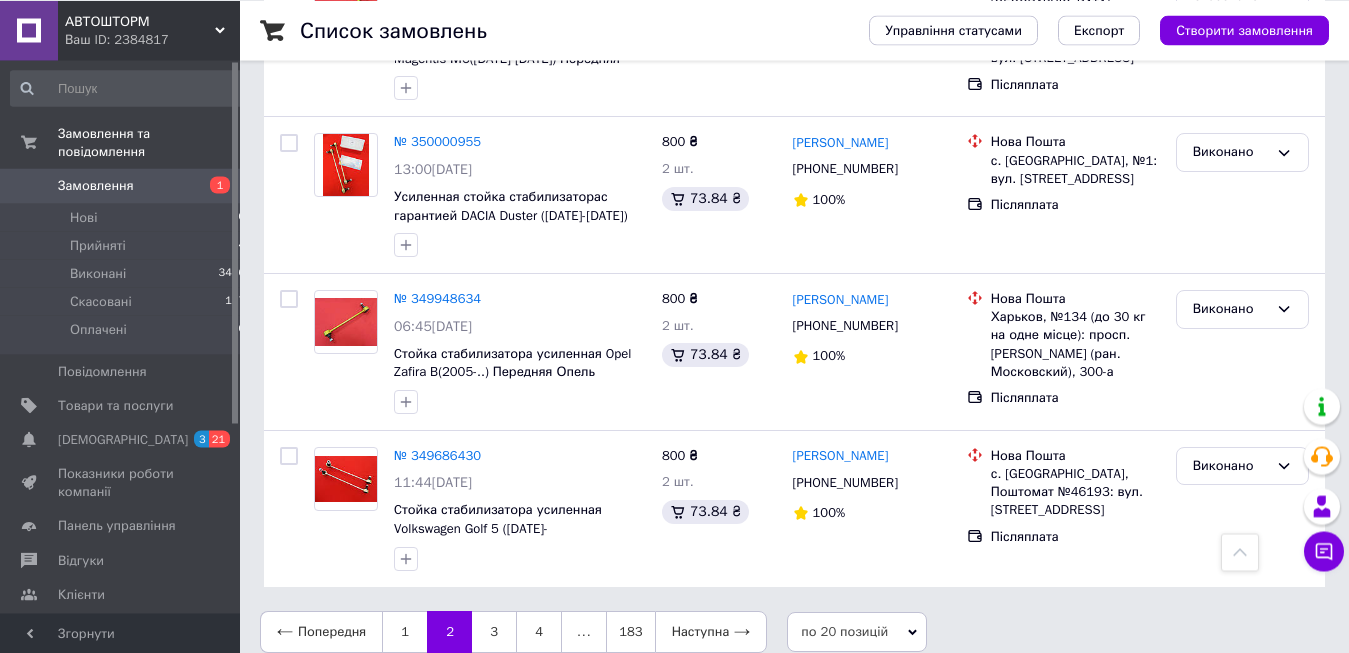 scroll, scrollTop: 2816, scrollLeft: 0, axis: vertical 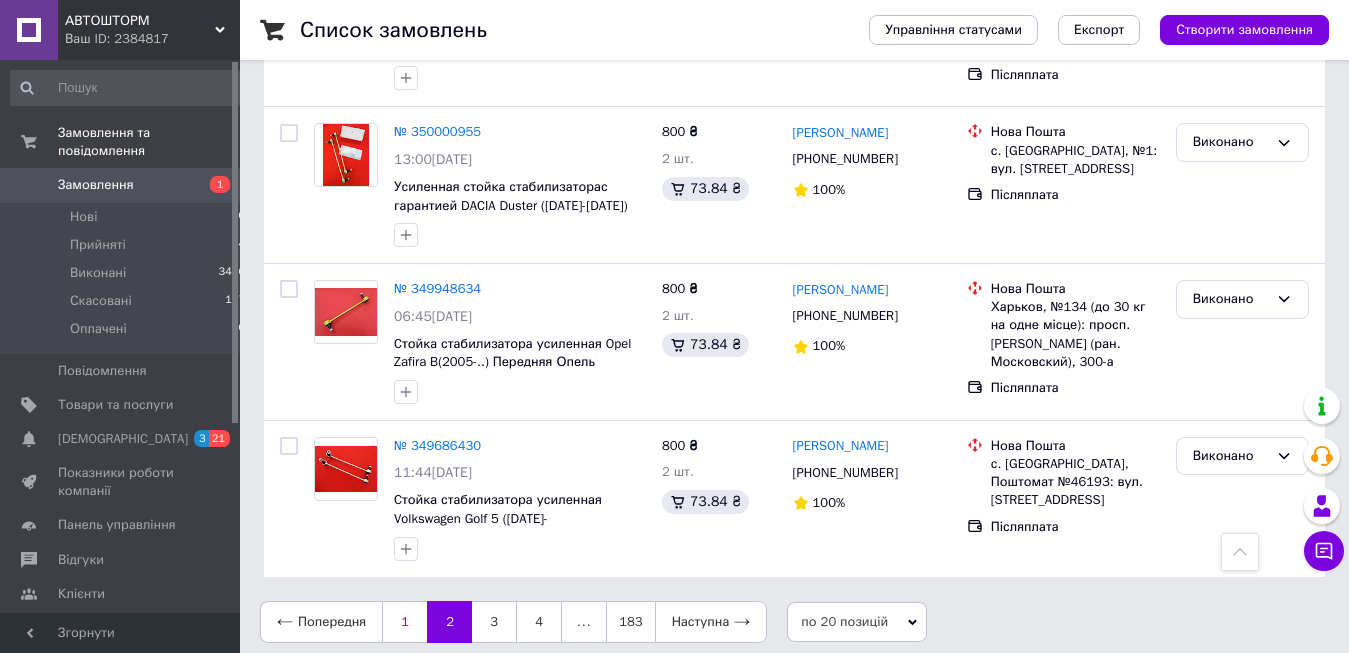click on "1" at bounding box center [404, 622] 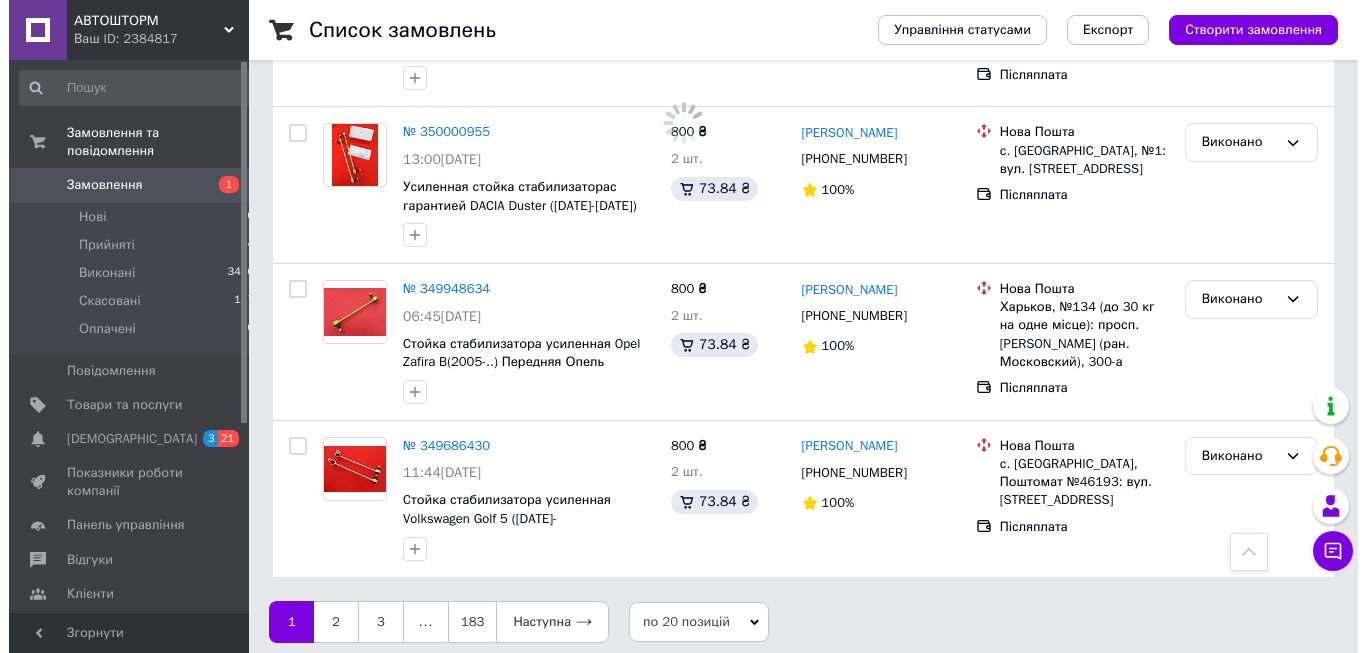 scroll, scrollTop: 0, scrollLeft: 0, axis: both 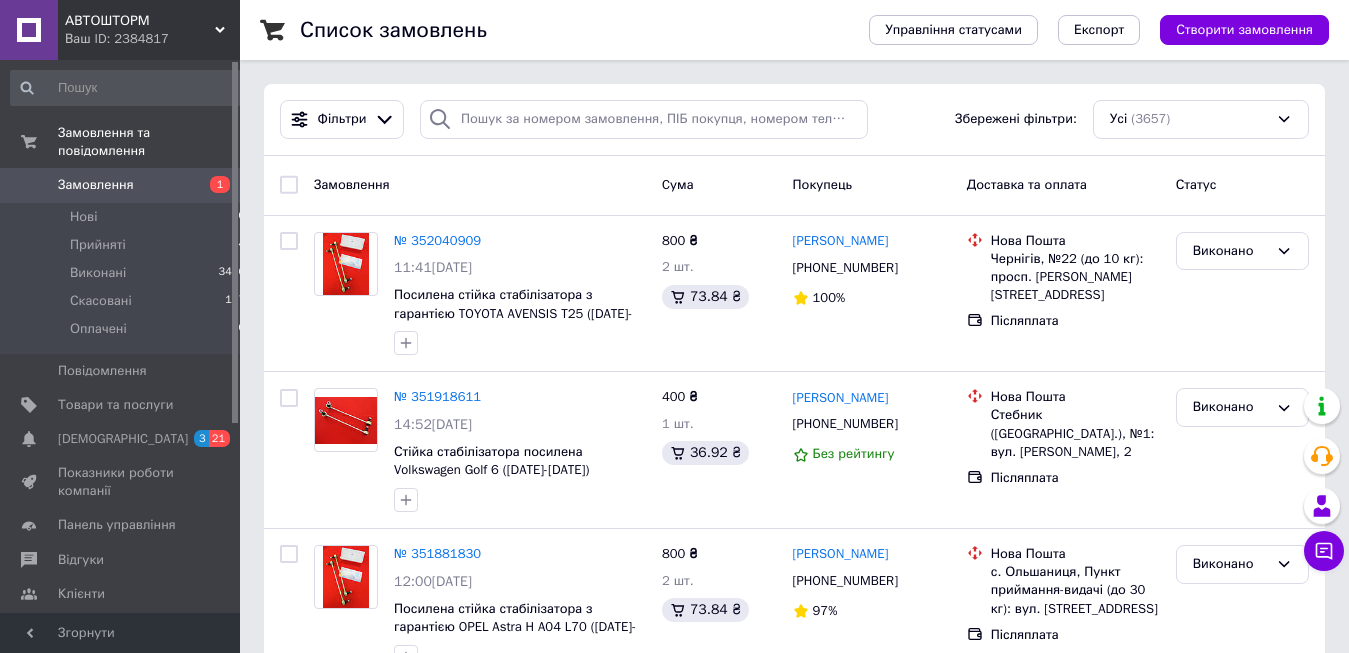 click on "Замовлення" at bounding box center (96, 185) 